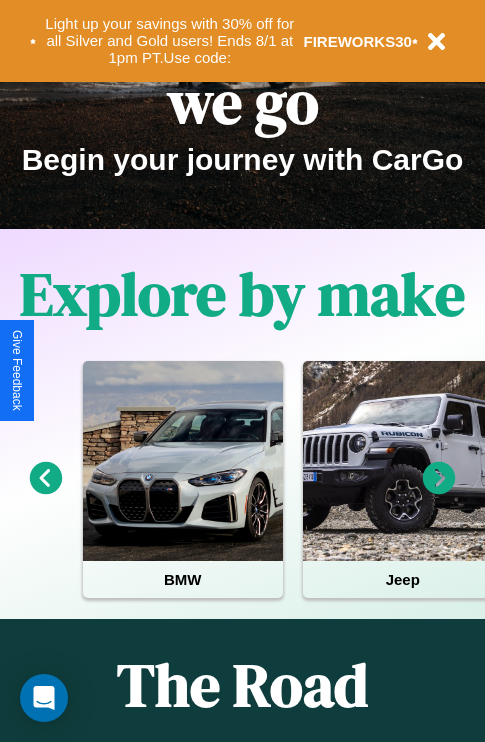 scroll, scrollTop: 308, scrollLeft: 0, axis: vertical 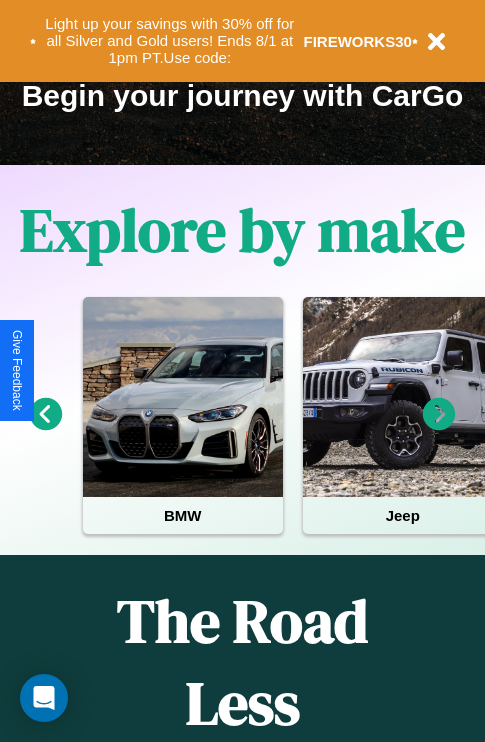 click 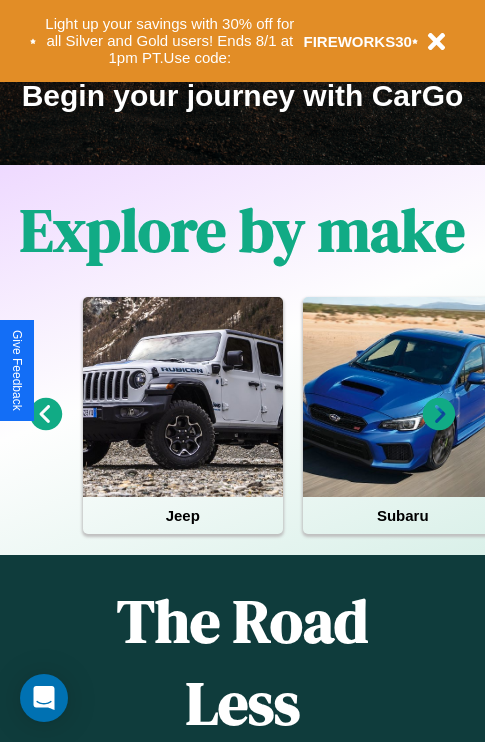 click 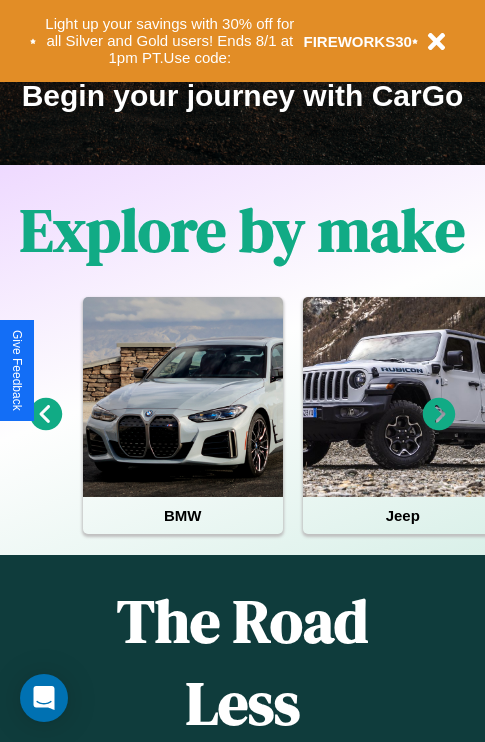 click 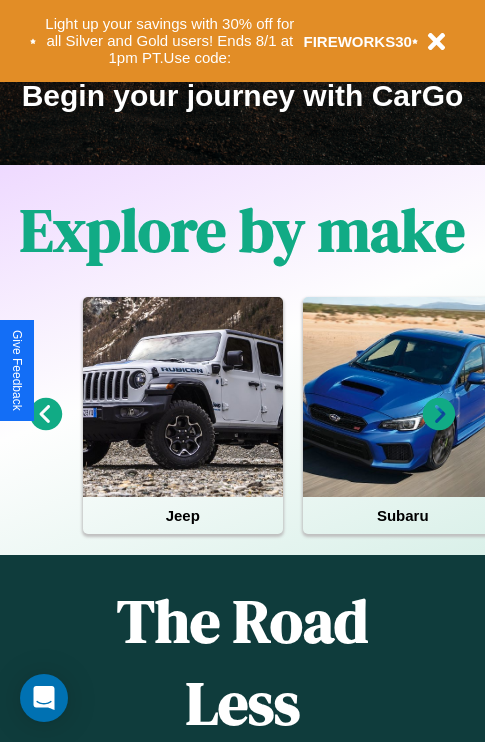 click 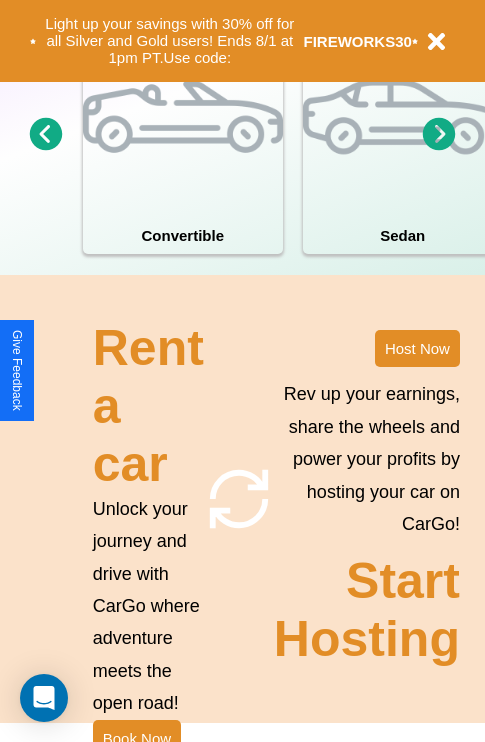 scroll, scrollTop: 1558, scrollLeft: 0, axis: vertical 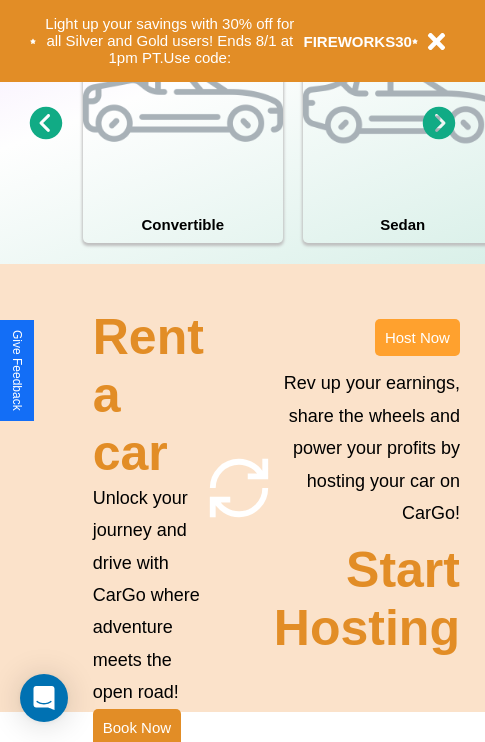click on "Host Now" at bounding box center [417, 337] 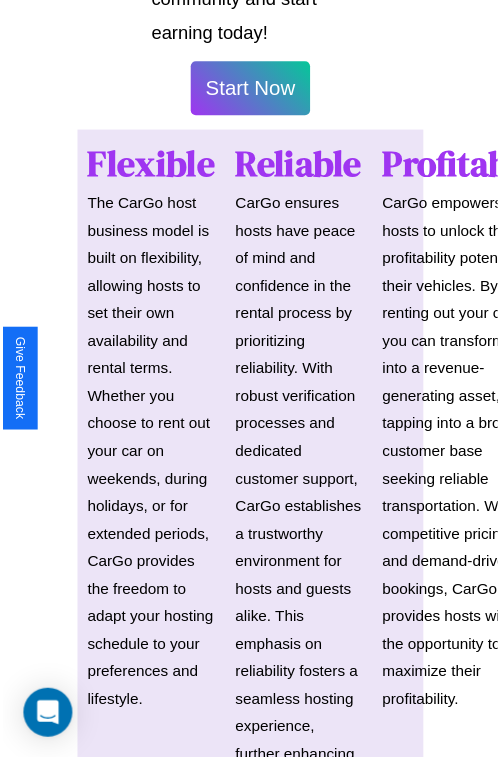 scroll, scrollTop: 1417, scrollLeft: 0, axis: vertical 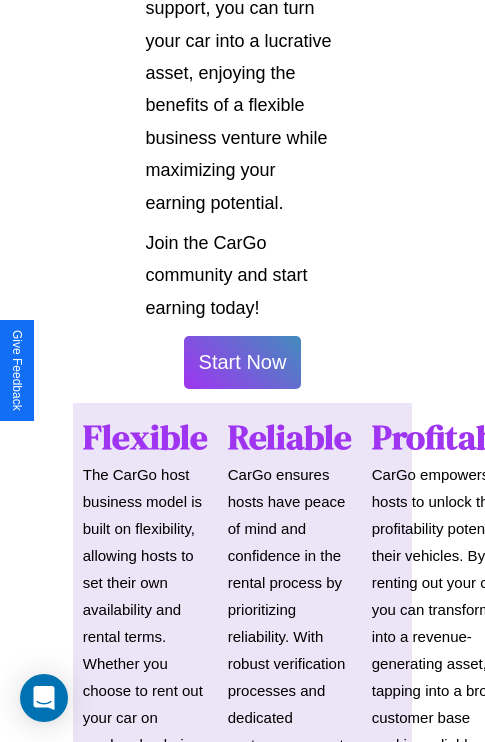 click on "Start Now" at bounding box center (243, 362) 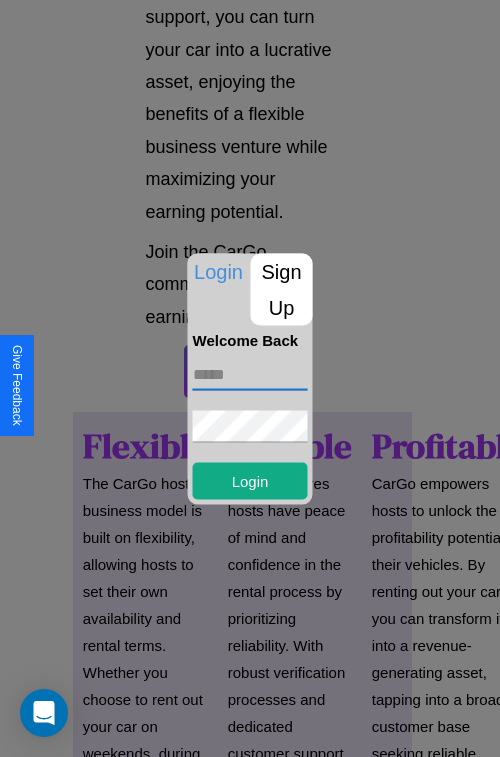 click at bounding box center [250, 374] 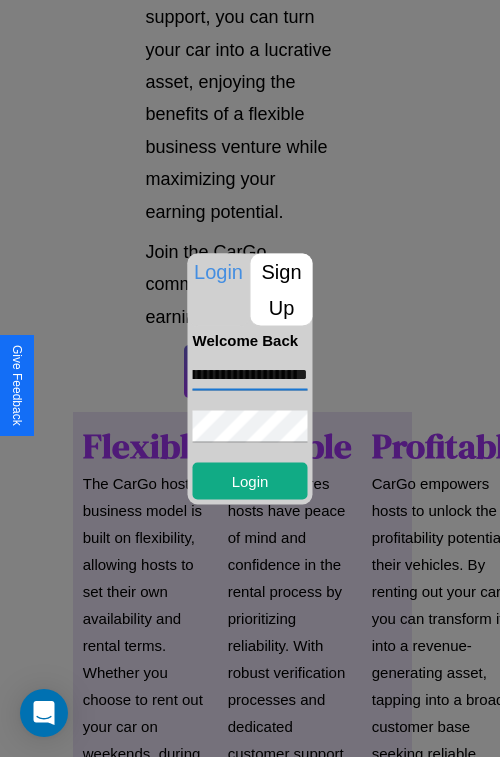 scroll, scrollTop: 0, scrollLeft: 95, axis: horizontal 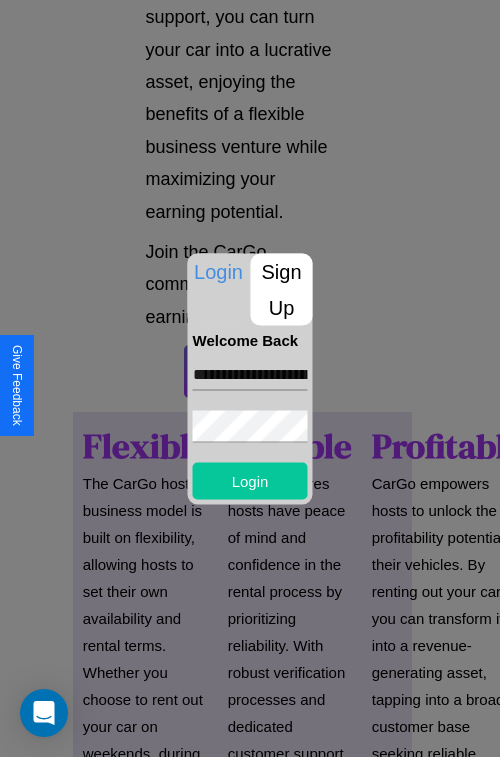 click on "Login" at bounding box center (250, 480) 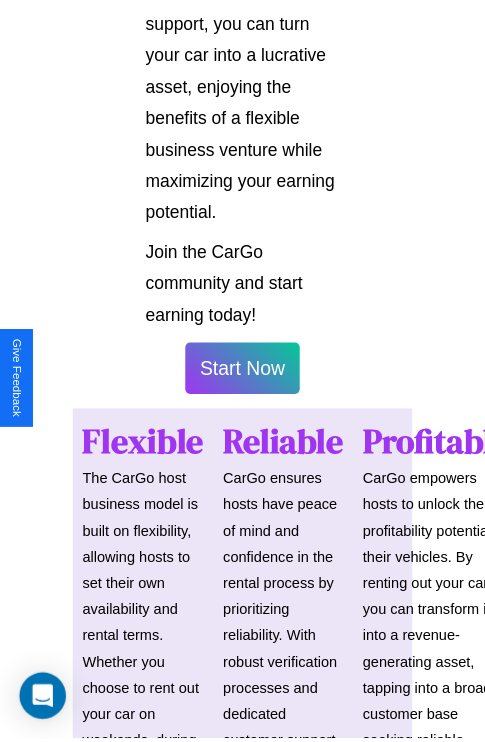 scroll, scrollTop: 1419, scrollLeft: 0, axis: vertical 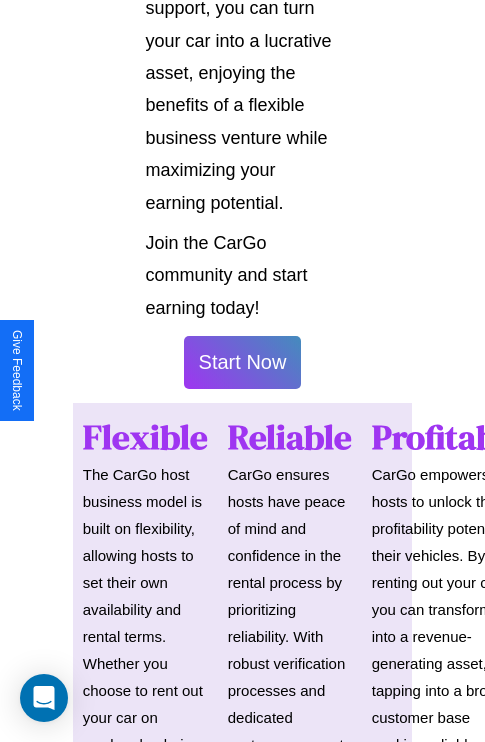 click on "Start Now" at bounding box center [243, 362] 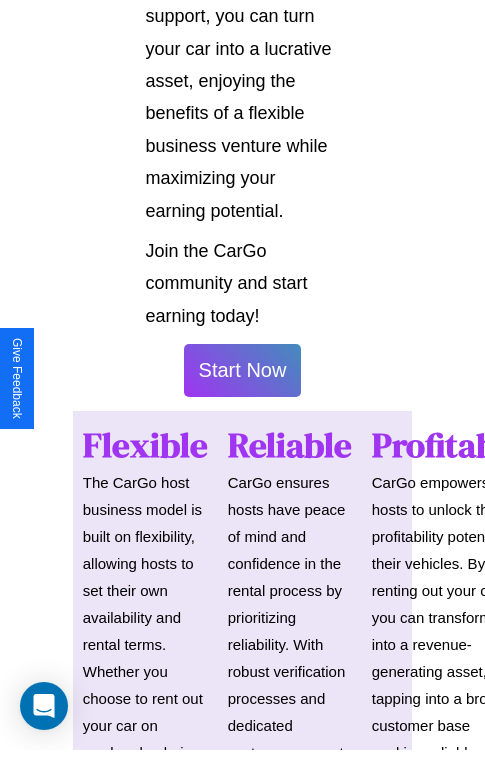 scroll, scrollTop: 0, scrollLeft: 0, axis: both 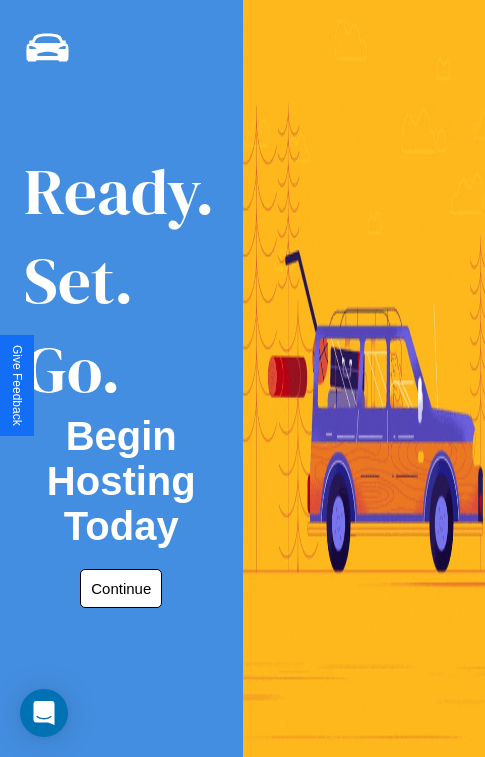 click on "Continue" at bounding box center [121, 588] 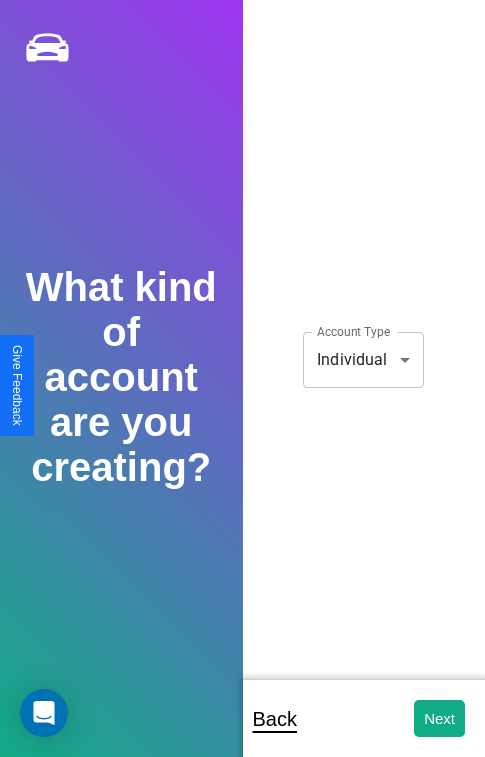 click on "**********" at bounding box center (242, 392) 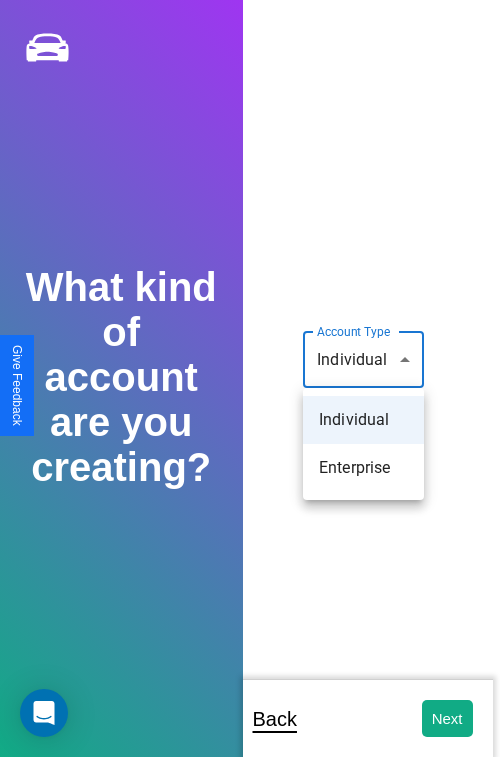 click on "Individual" at bounding box center [363, 420] 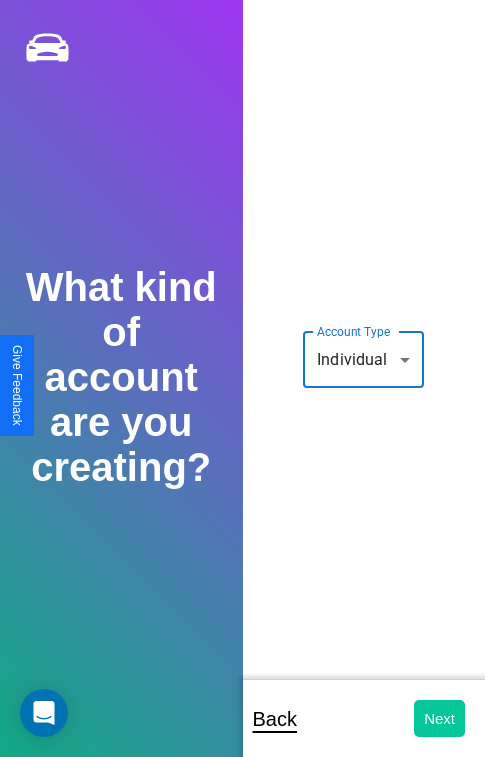click on "Next" at bounding box center [439, 718] 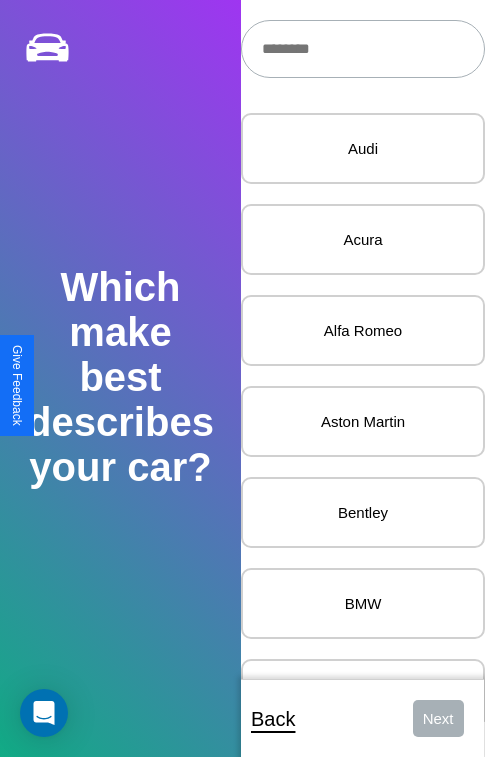 click at bounding box center [363, 49] 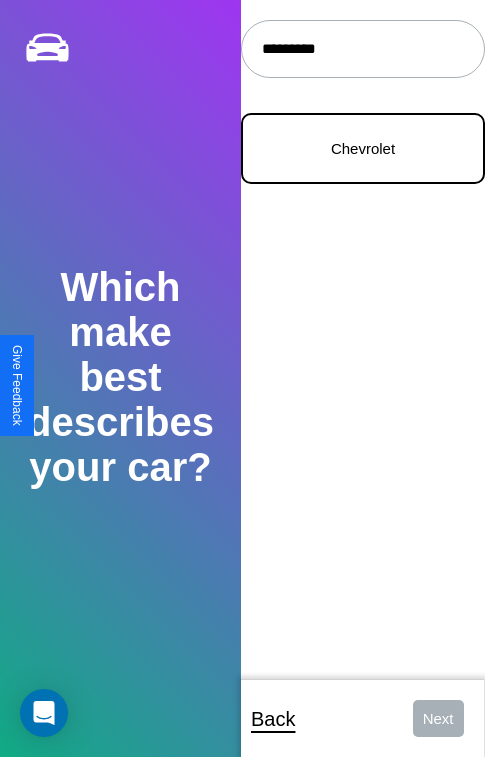 type on "*********" 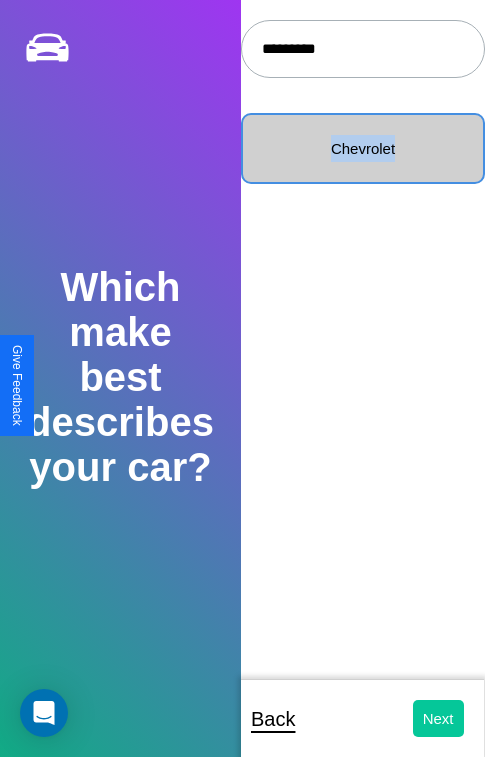 click on "Next" at bounding box center (438, 718) 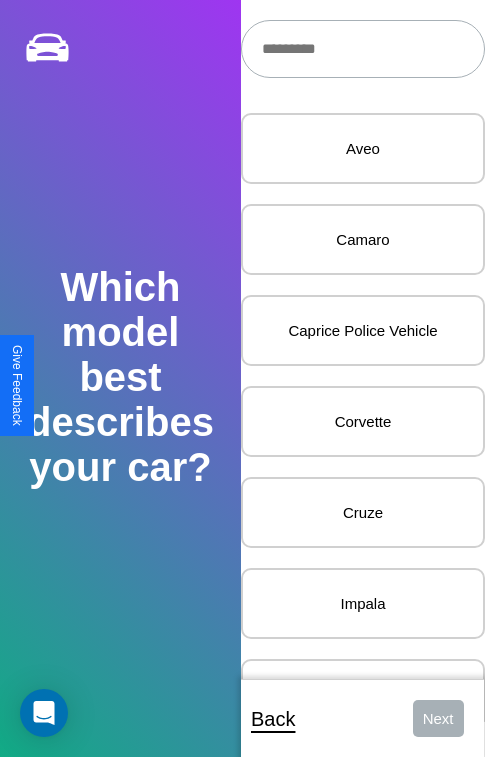 scroll, scrollTop: 27, scrollLeft: 0, axis: vertical 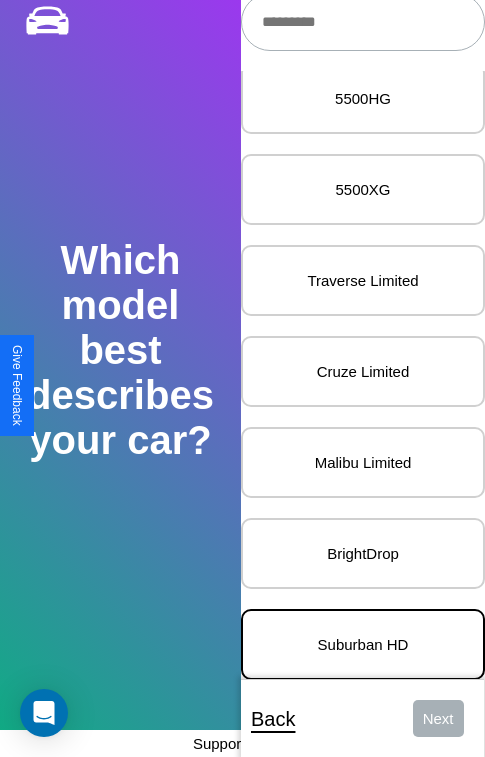 click on "Suburban HD" at bounding box center [363, 644] 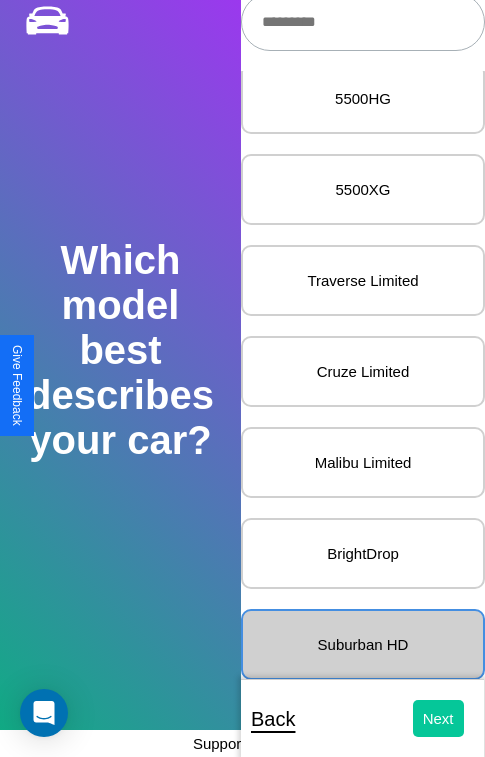 scroll, scrollTop: 0, scrollLeft: 0, axis: both 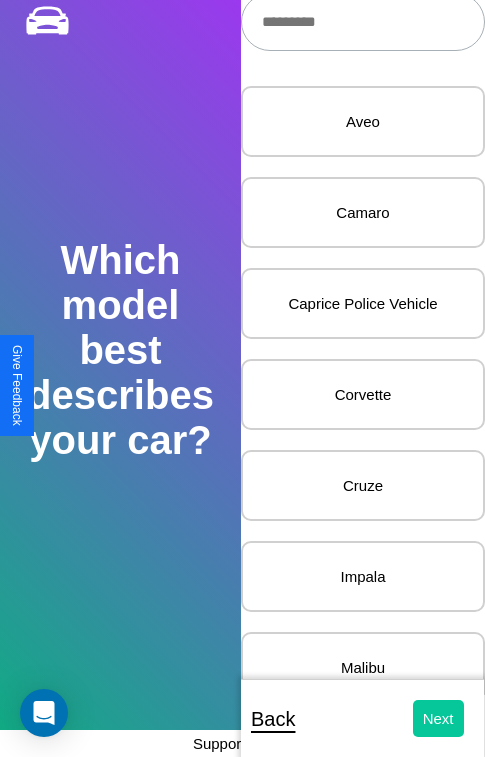 click on "Next" at bounding box center (438, 718) 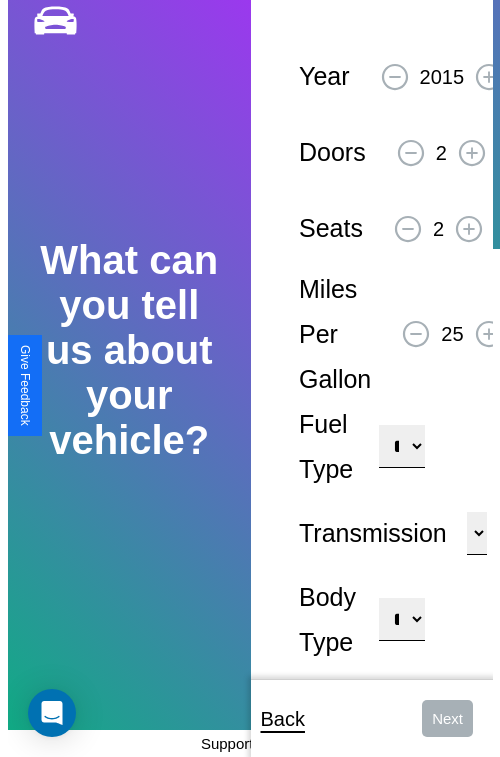 scroll, scrollTop: 0, scrollLeft: 0, axis: both 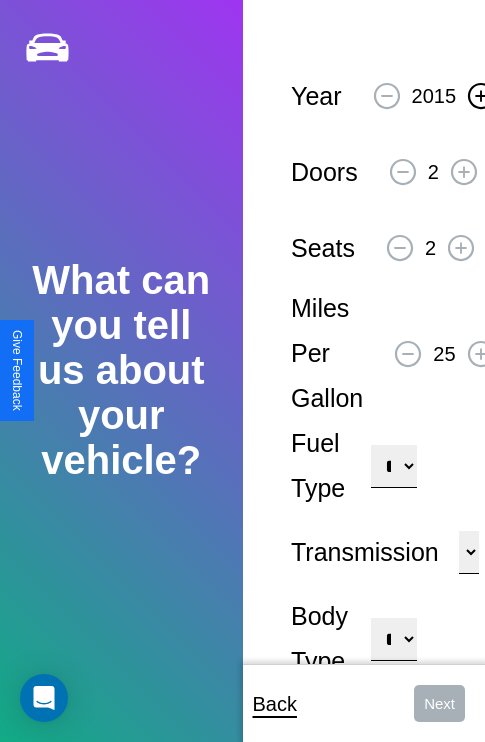 click 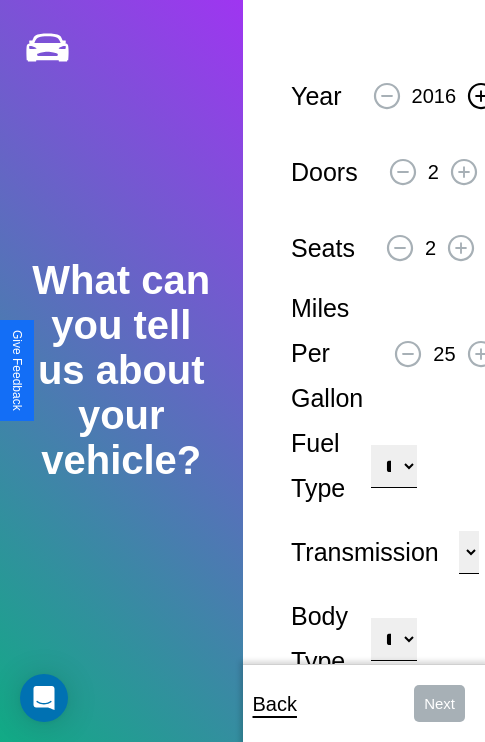 click 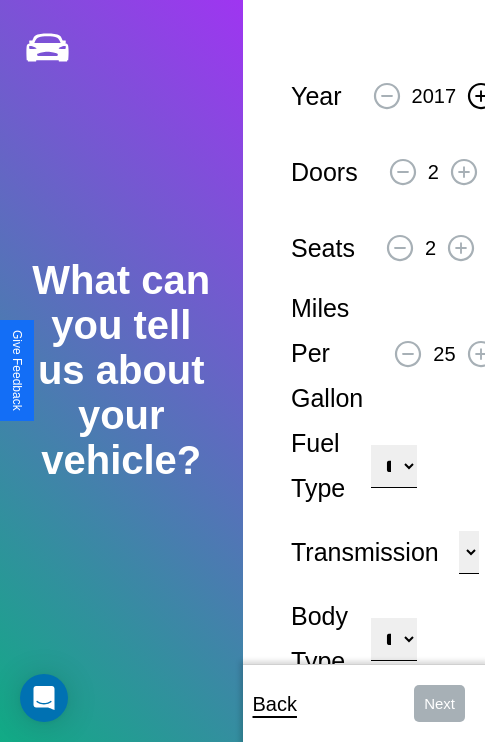 click 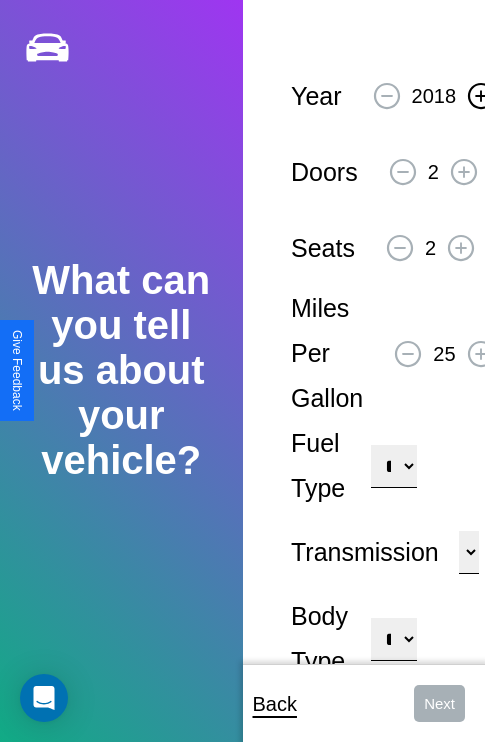 click 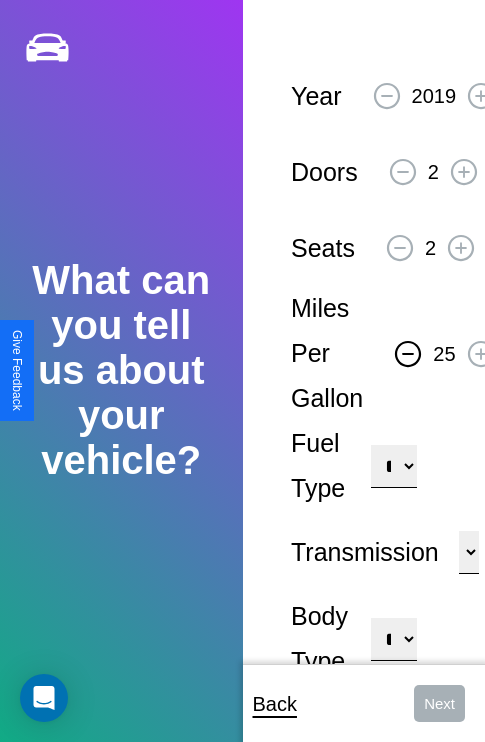 click 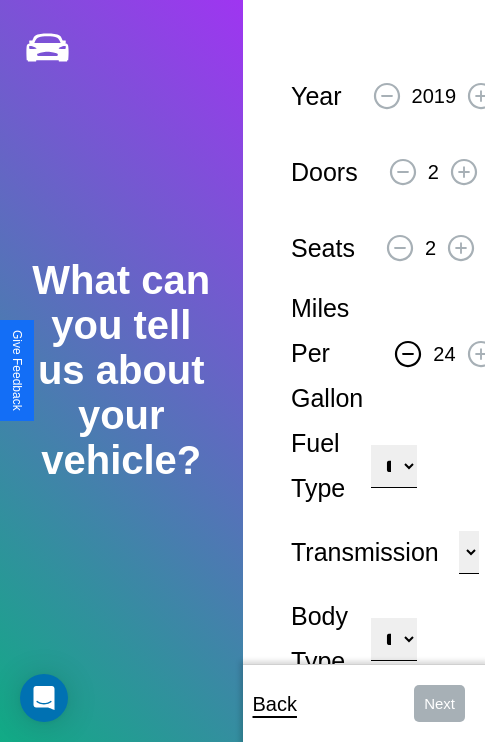 click 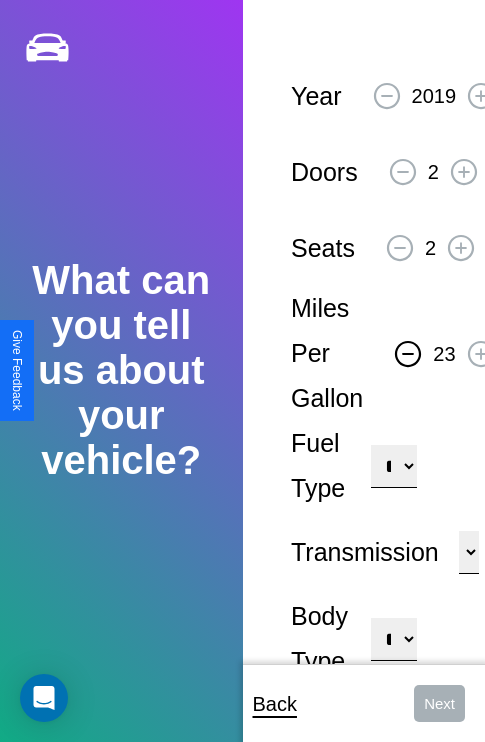 click 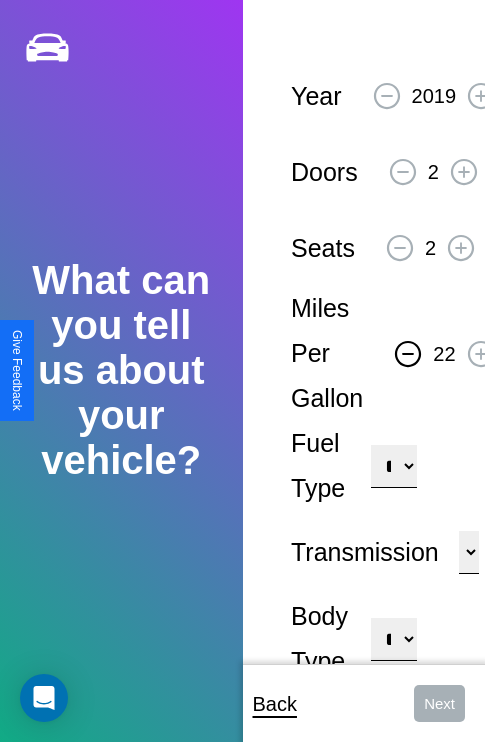 click 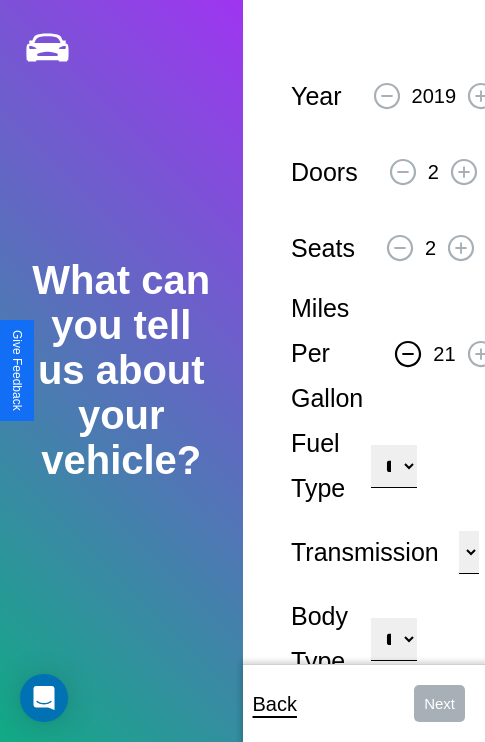 click 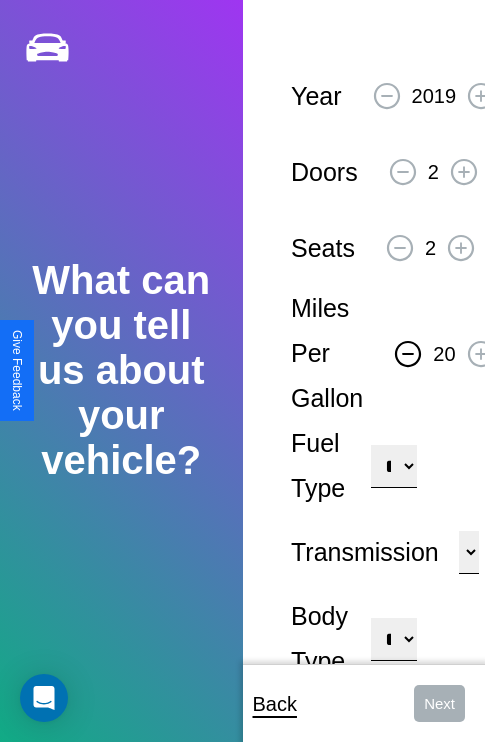 click 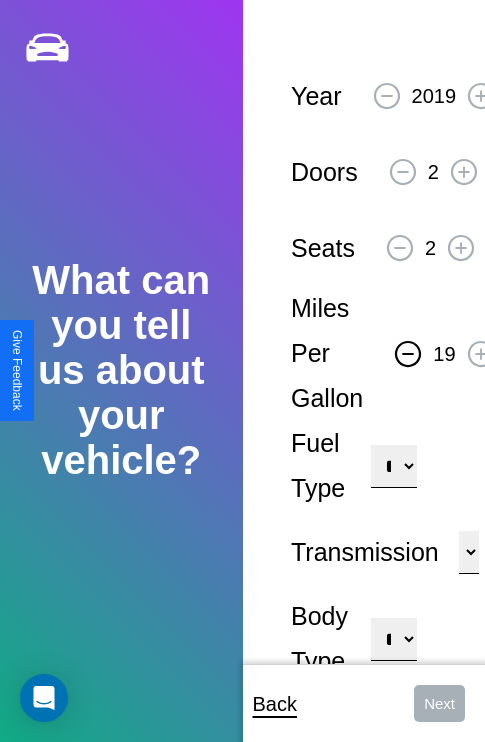 click 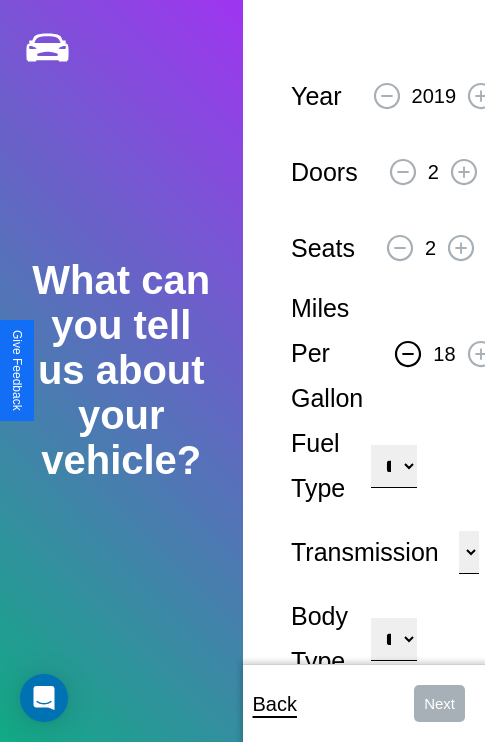 click 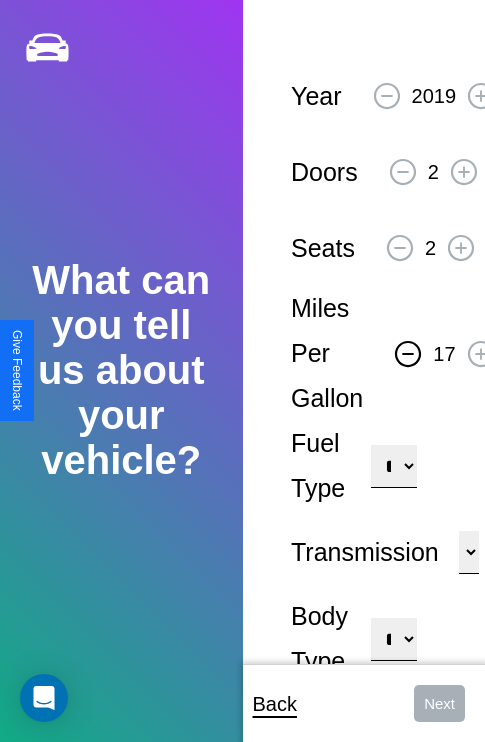 click on "**********" at bounding box center (393, 466) 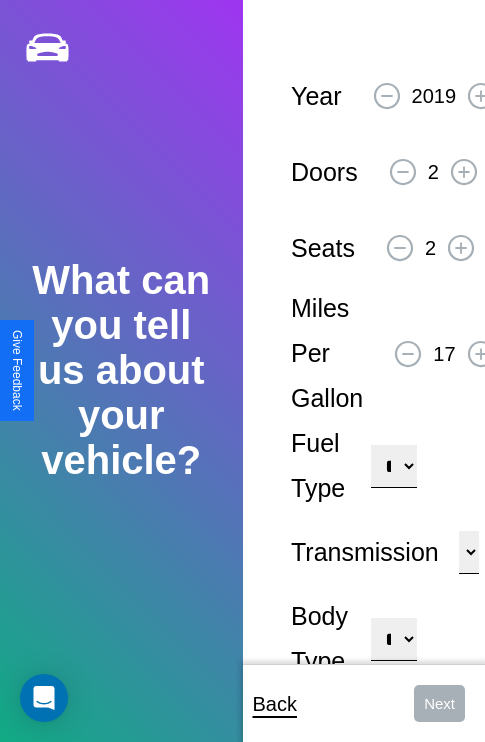 select on "******" 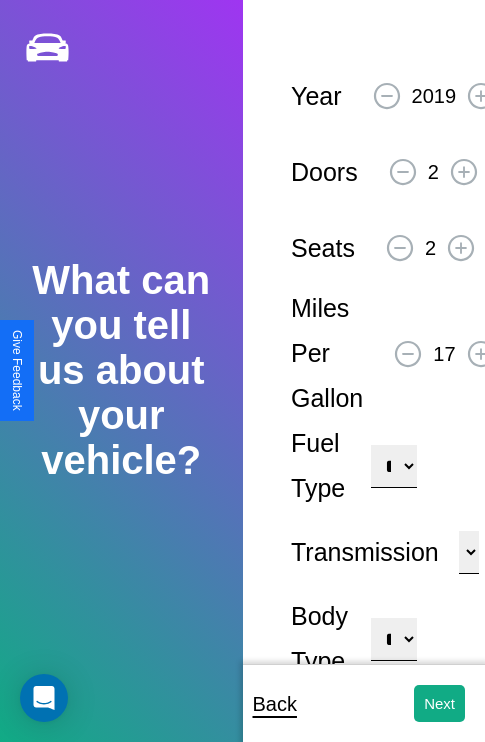 click on "**********" at bounding box center (393, 639) 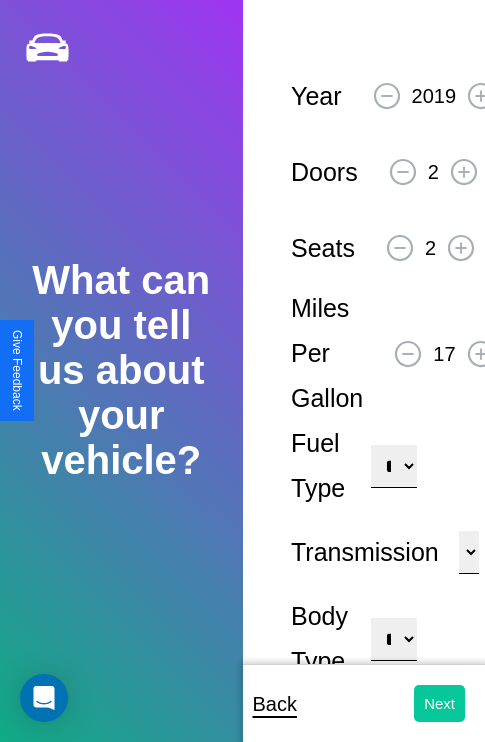 click on "Next" at bounding box center (439, 703) 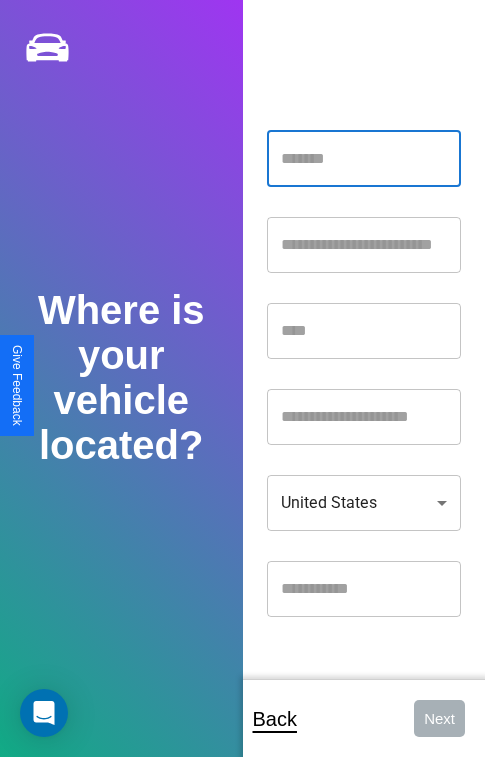 click at bounding box center (364, 159) 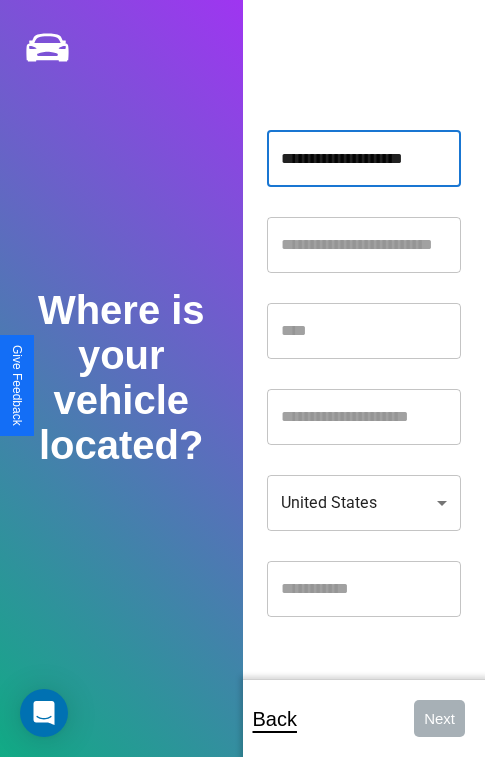 type on "**********" 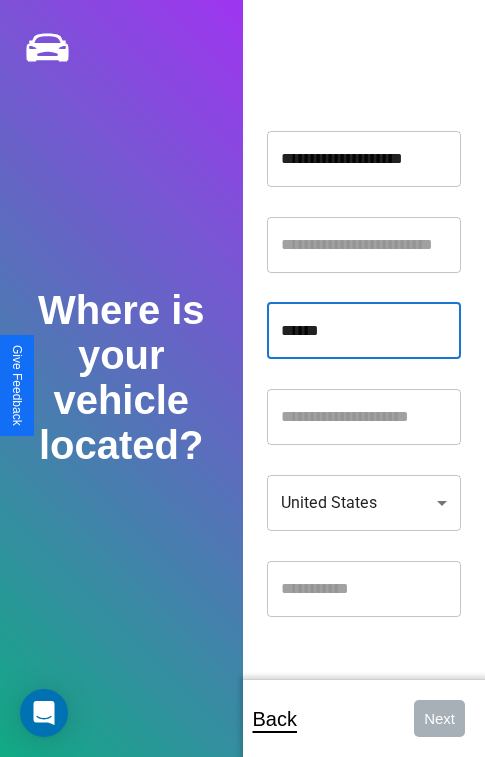 type on "******" 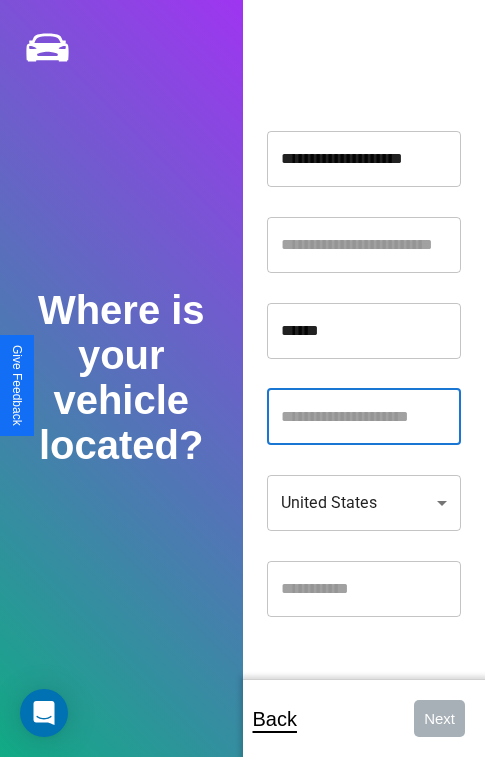click at bounding box center (364, 417) 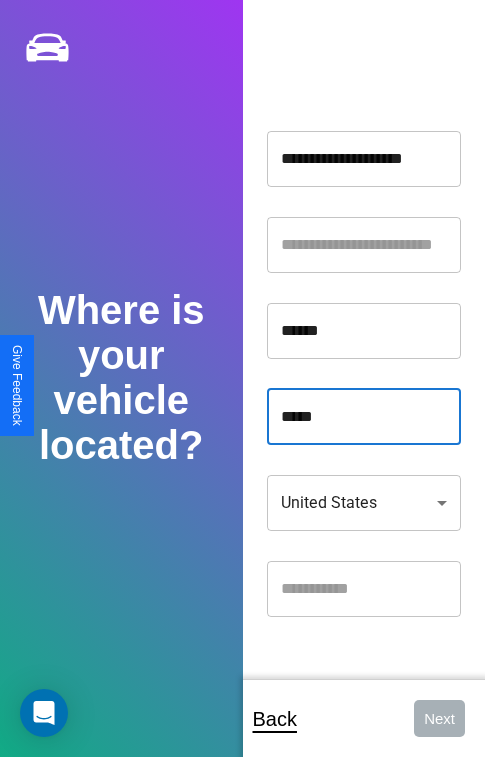 type on "*****" 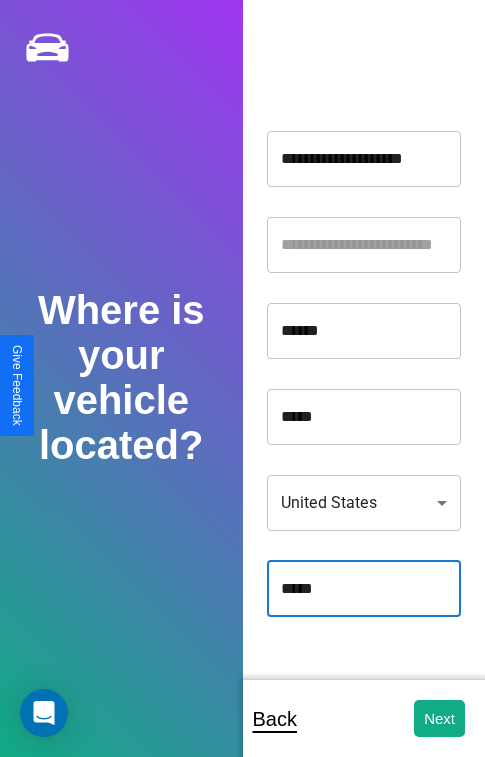 type on "*****" 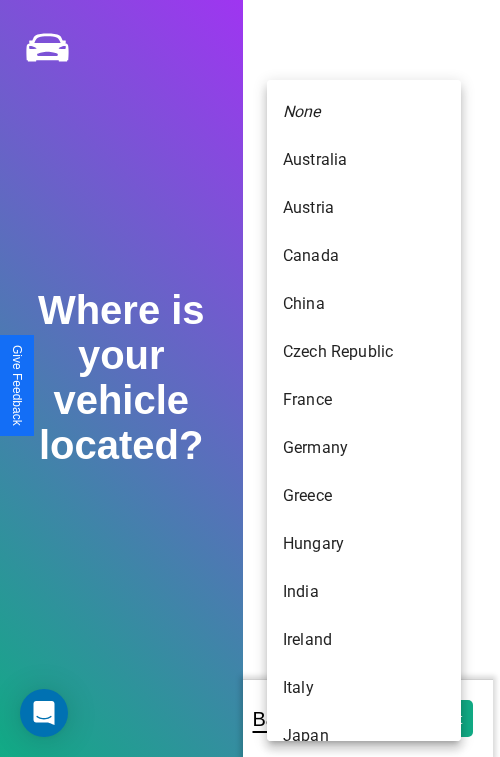 click on "United States" at bounding box center [364, 1168] 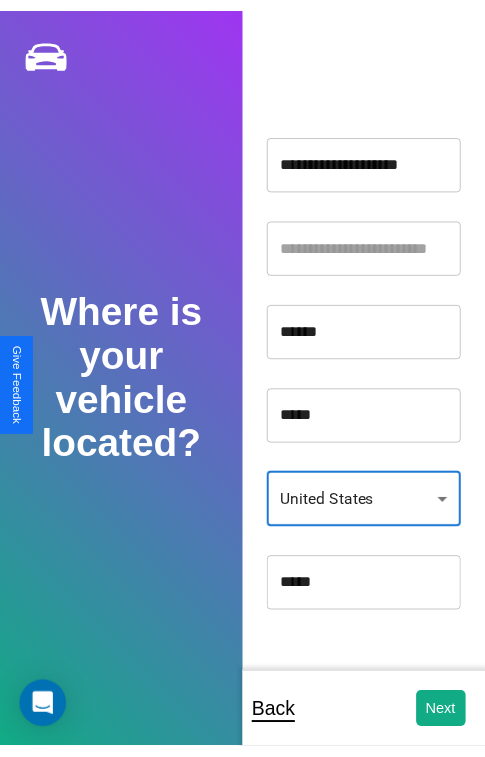 scroll, scrollTop: 459, scrollLeft: 0, axis: vertical 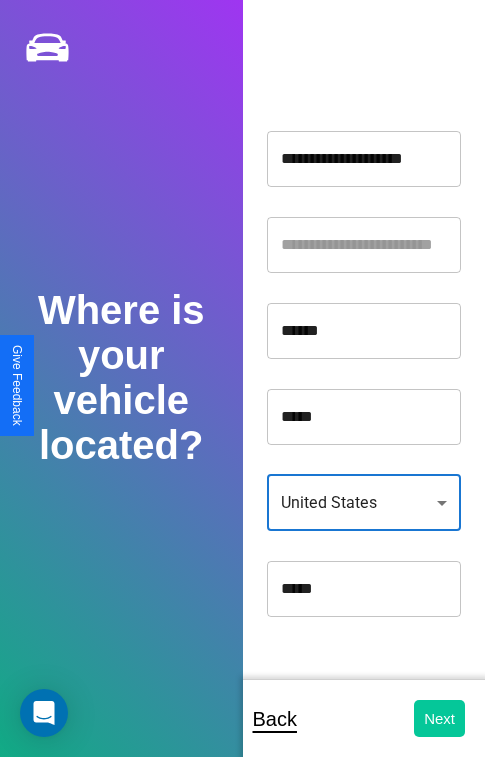 click on "Next" at bounding box center (439, 718) 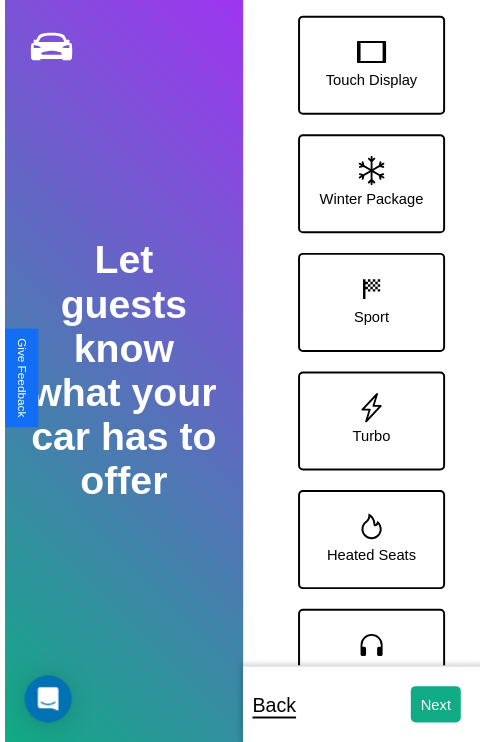 scroll, scrollTop: 249, scrollLeft: 0, axis: vertical 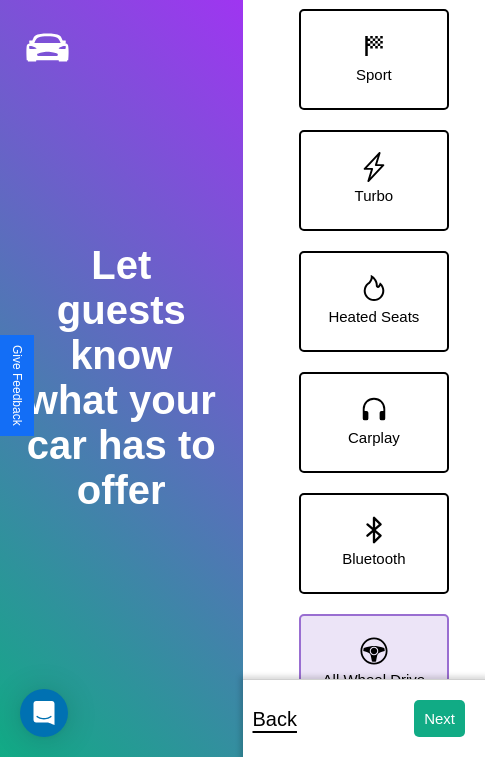 click 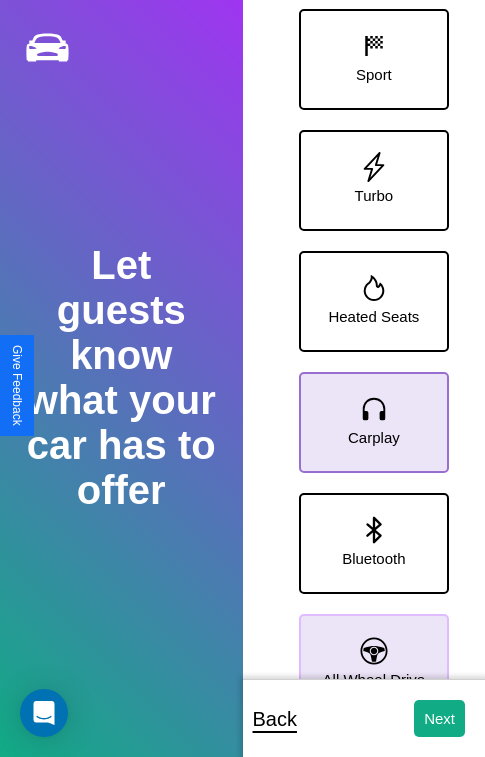 click 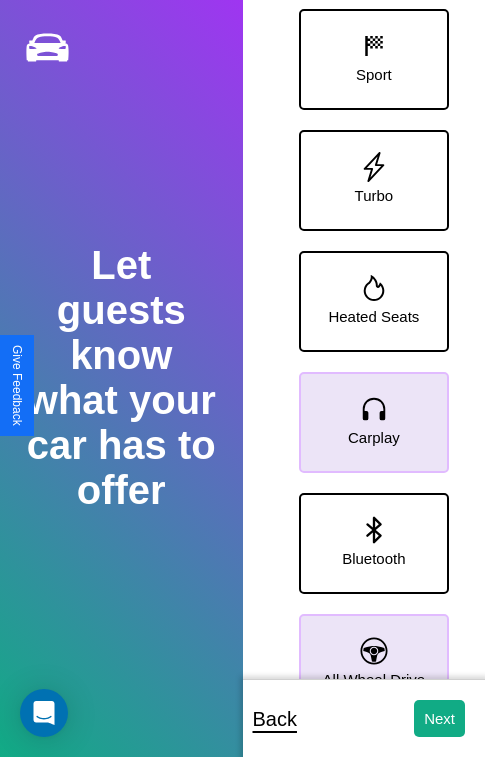 click 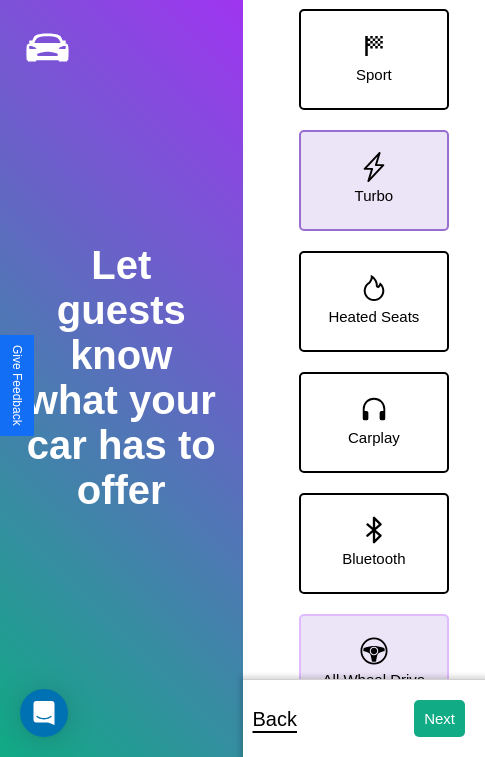 click 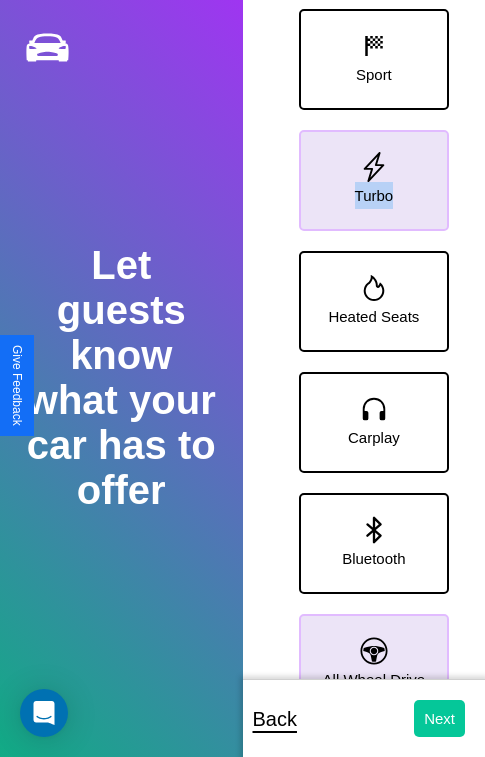 click on "Next" at bounding box center (439, 718) 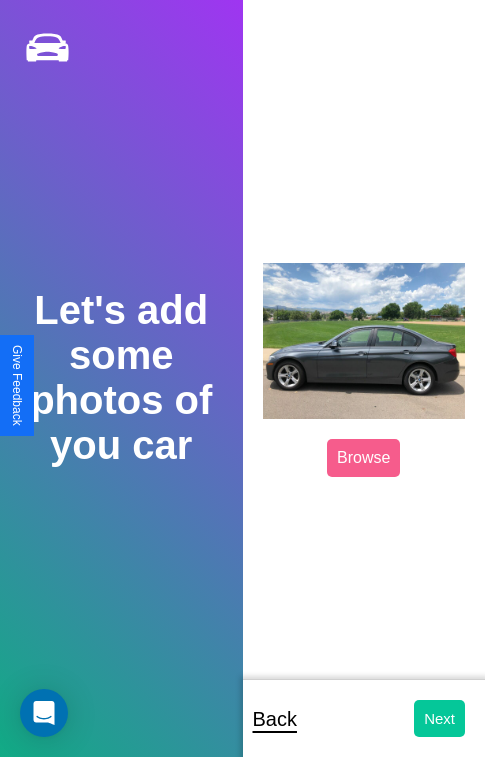 click on "Next" at bounding box center (439, 718) 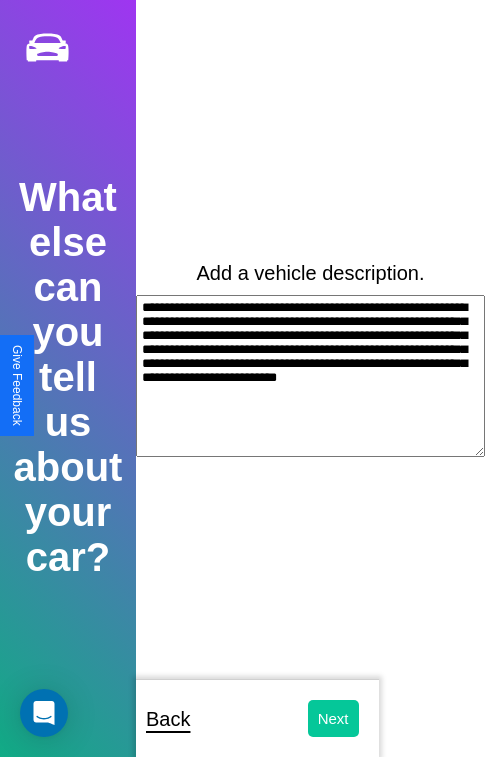 type on "**********" 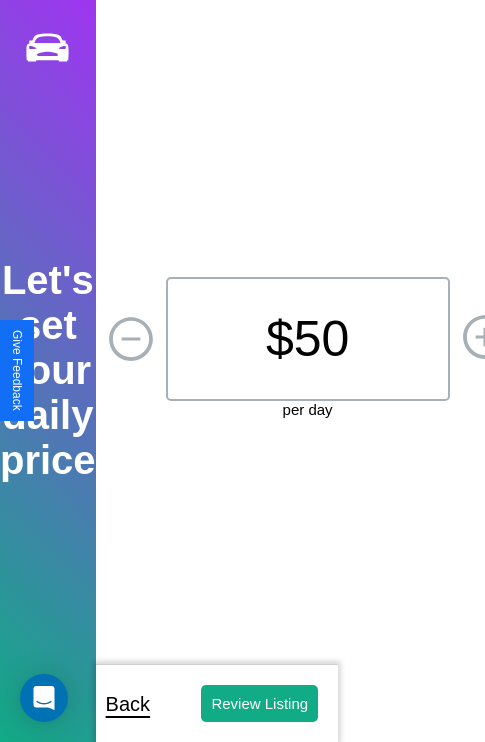 click on "$ 50" at bounding box center [308, 339] 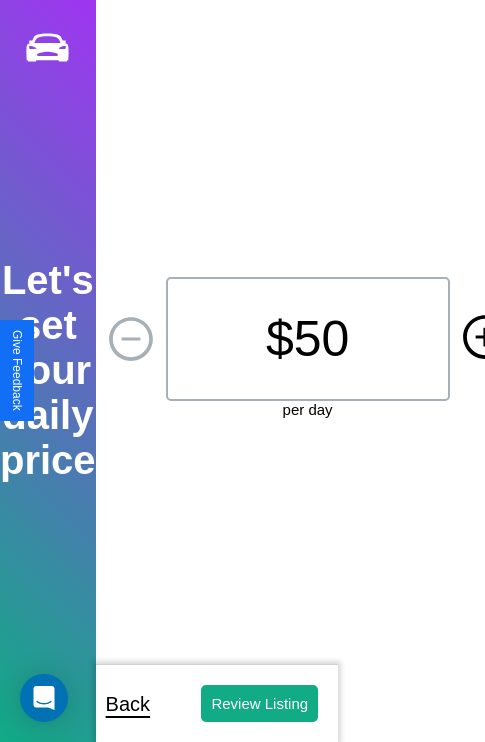 click 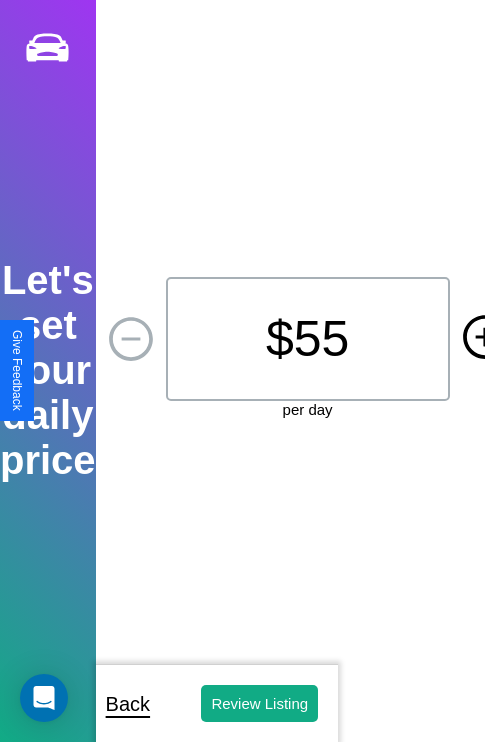 click 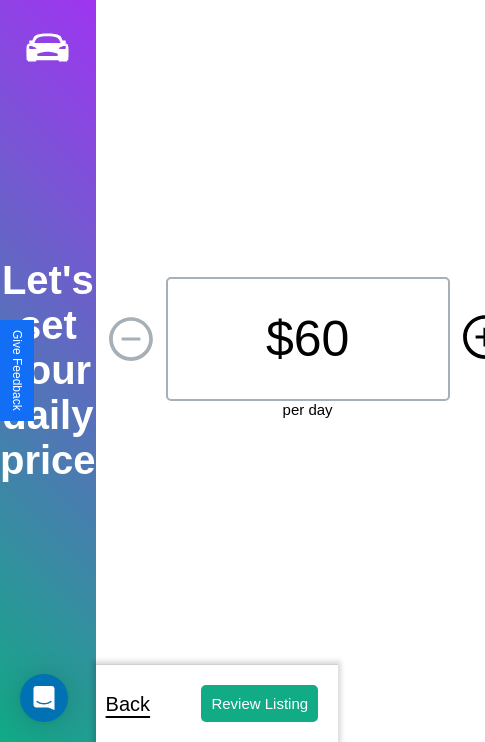 click 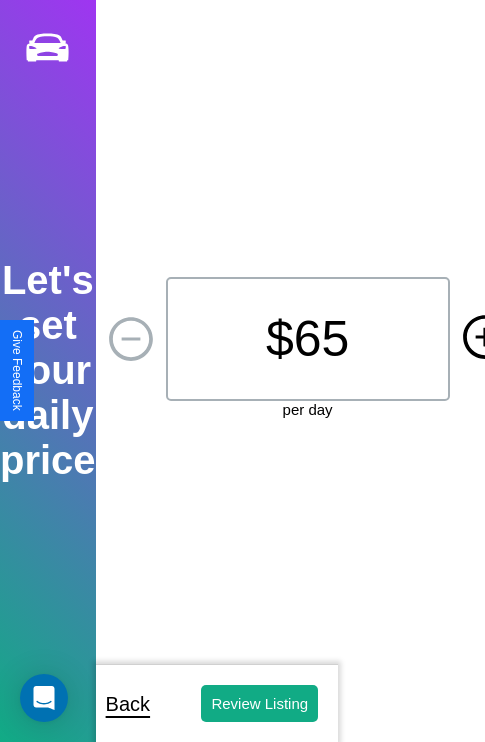 click 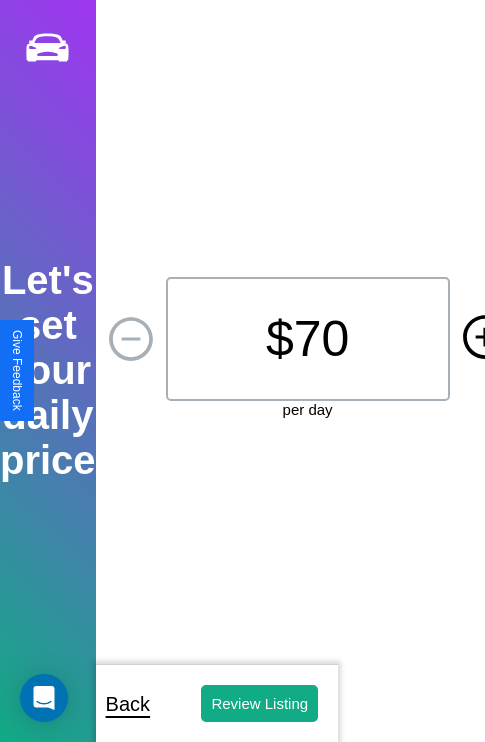 click 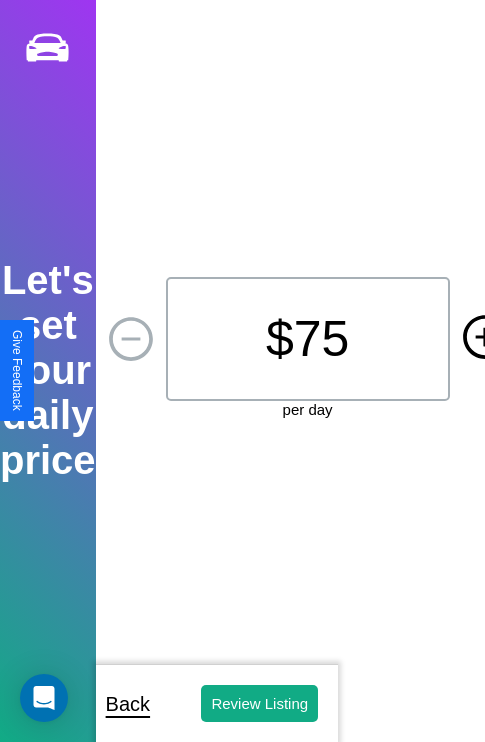 click 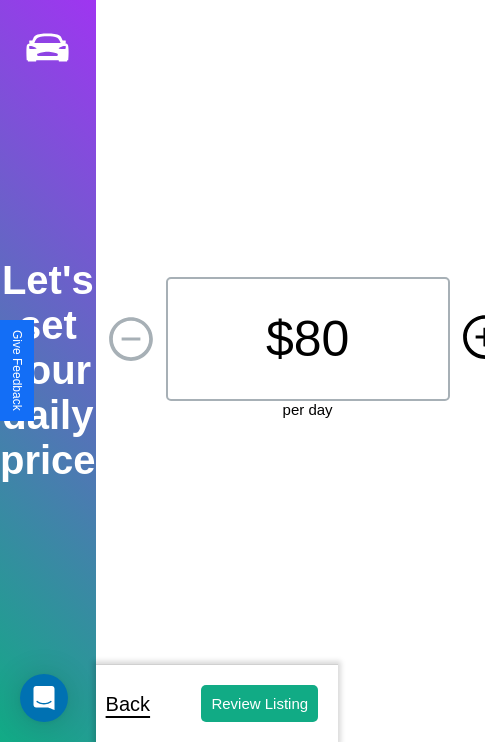 click 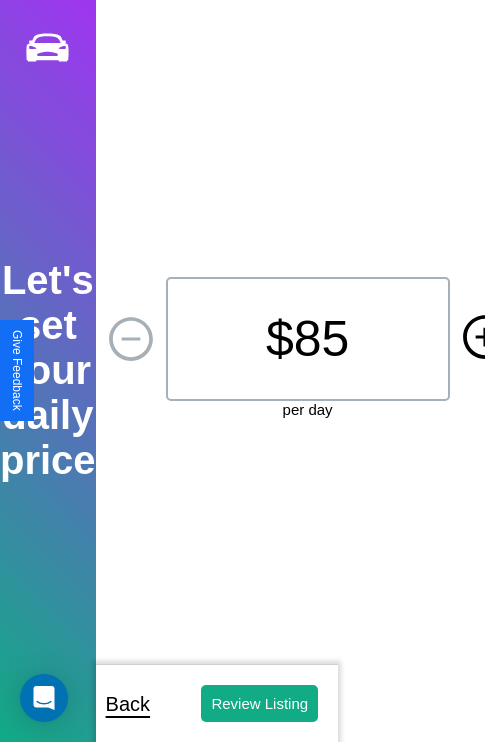 click 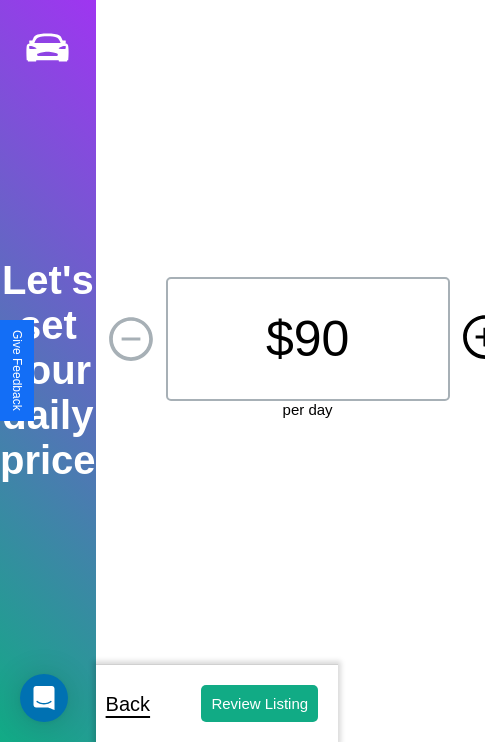 click 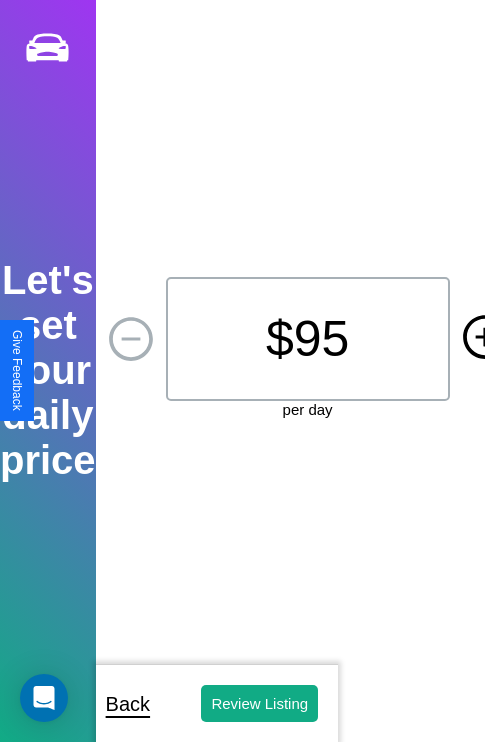 click 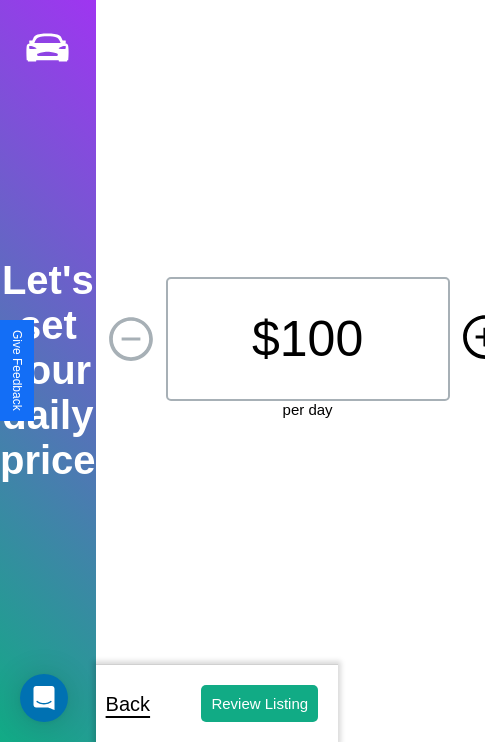 click 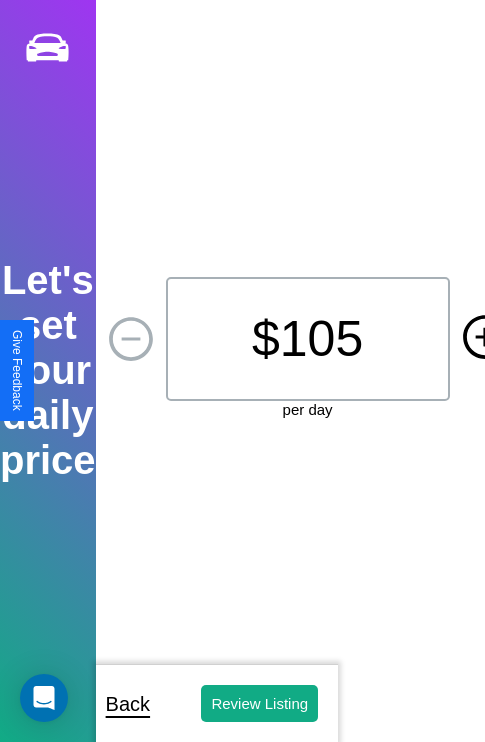 click 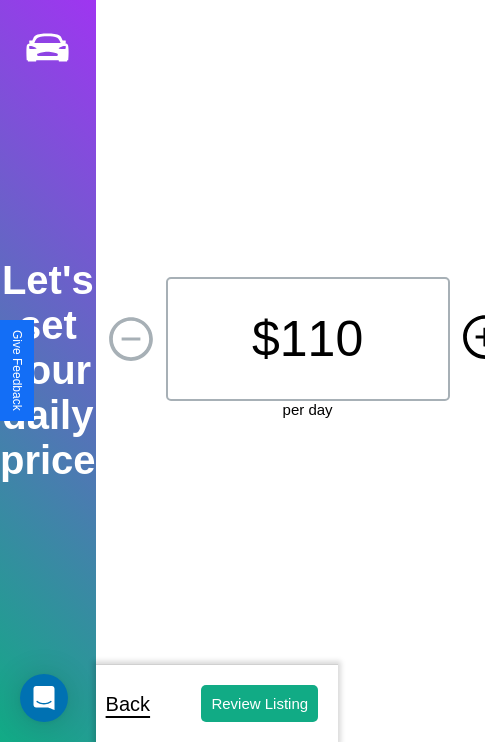 click 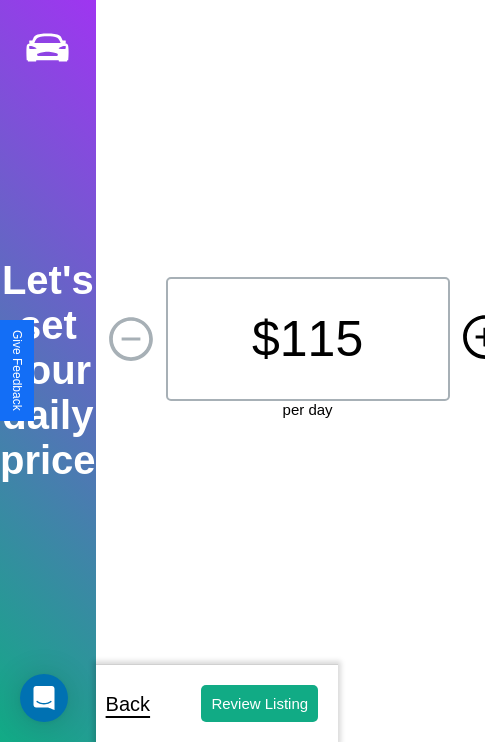 click 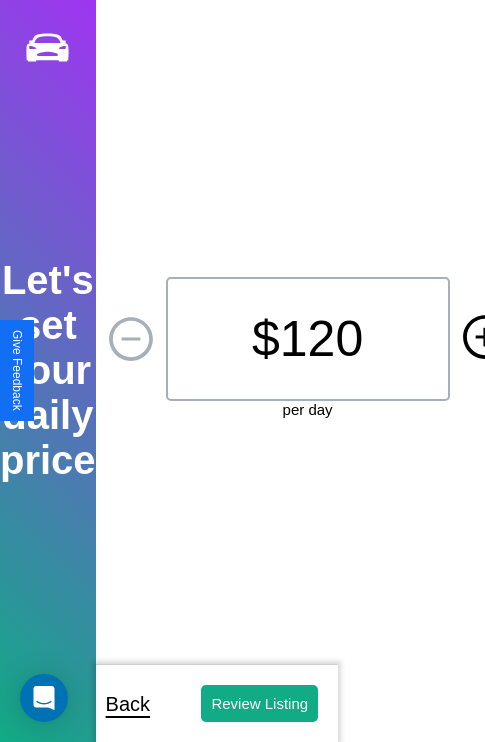 click 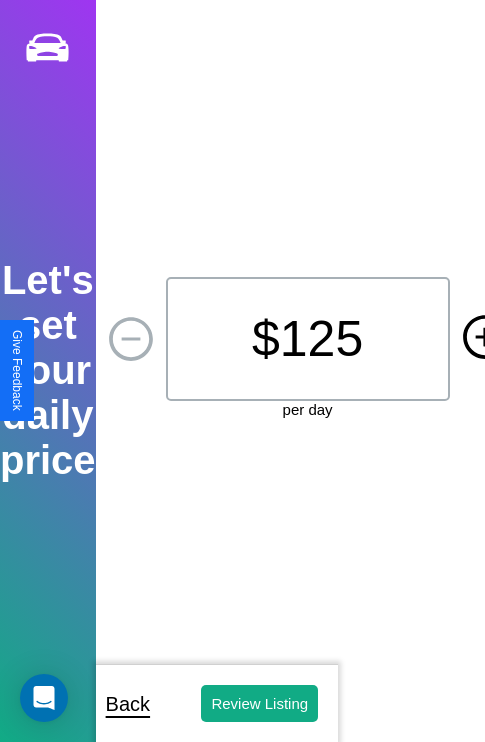 click 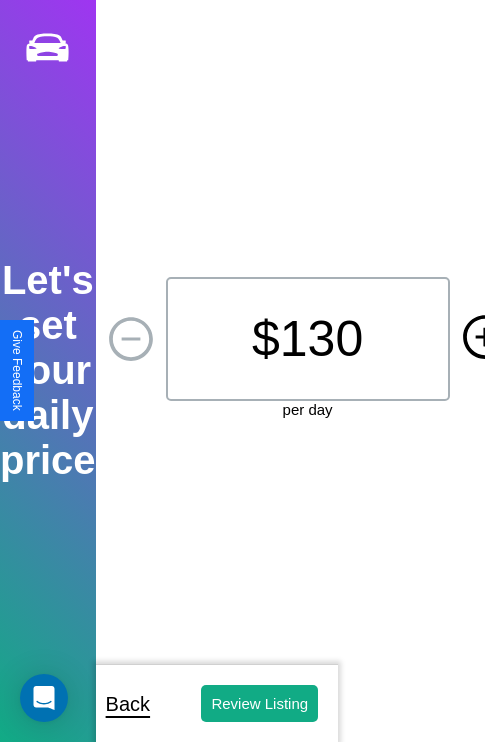 click 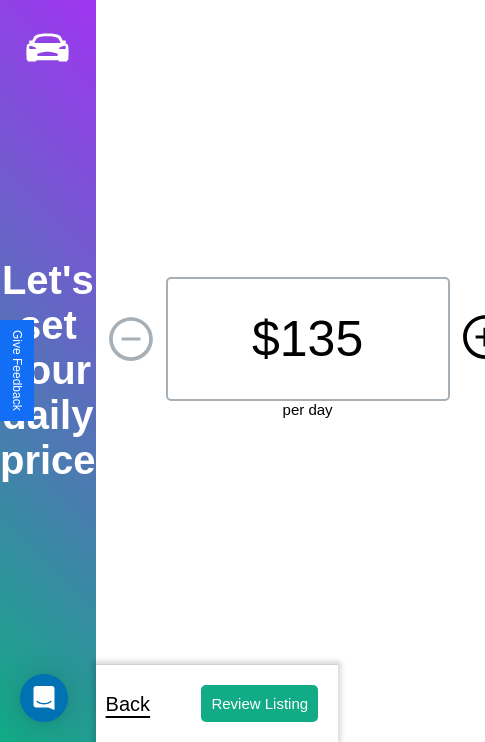 click 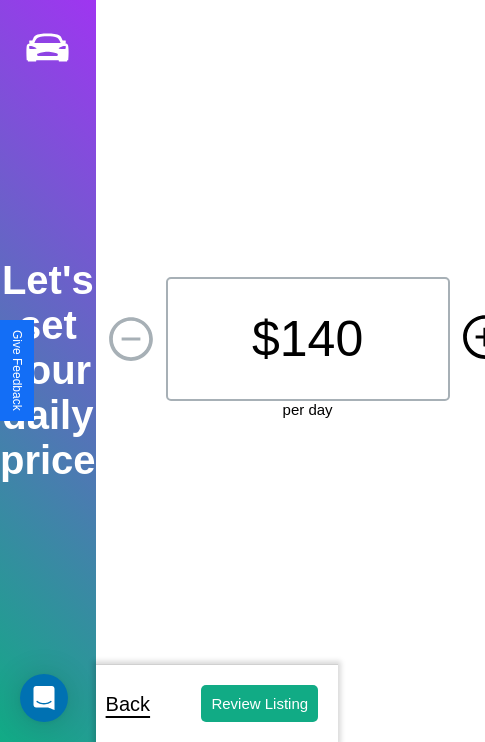 click 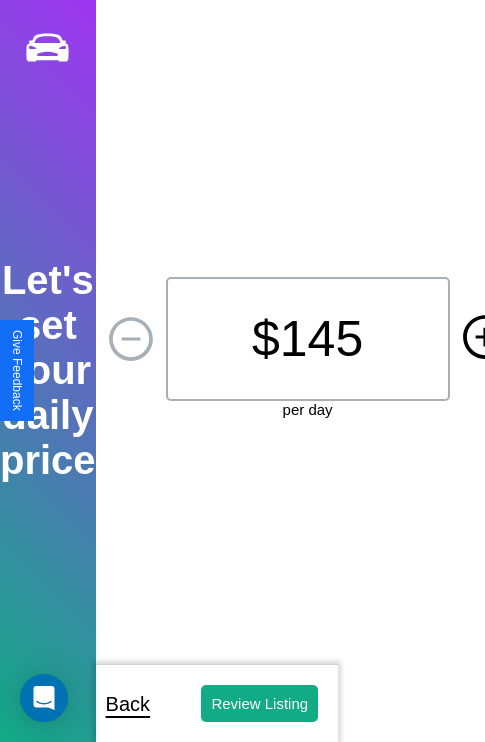 click 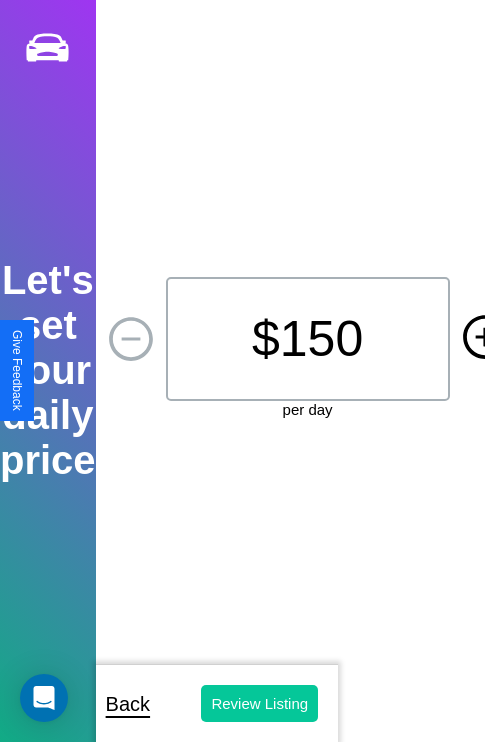 click on "Review Listing" at bounding box center [259, 703] 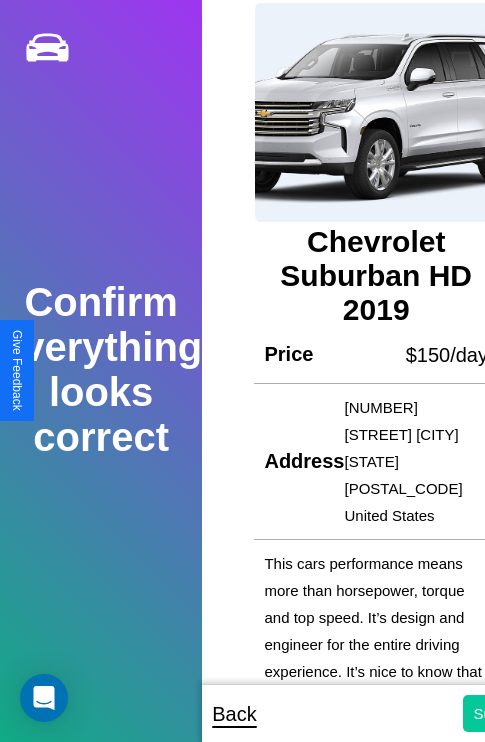 click on "Submit" at bounding box center [496, 713] 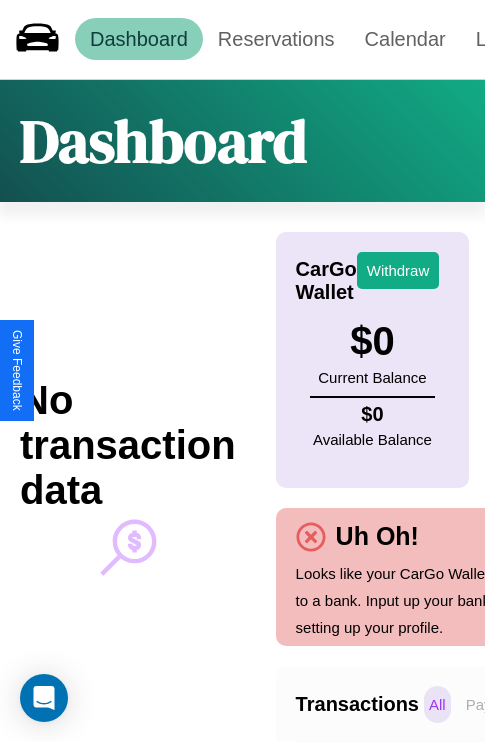 scroll, scrollTop: 0, scrollLeft: 147, axis: horizontal 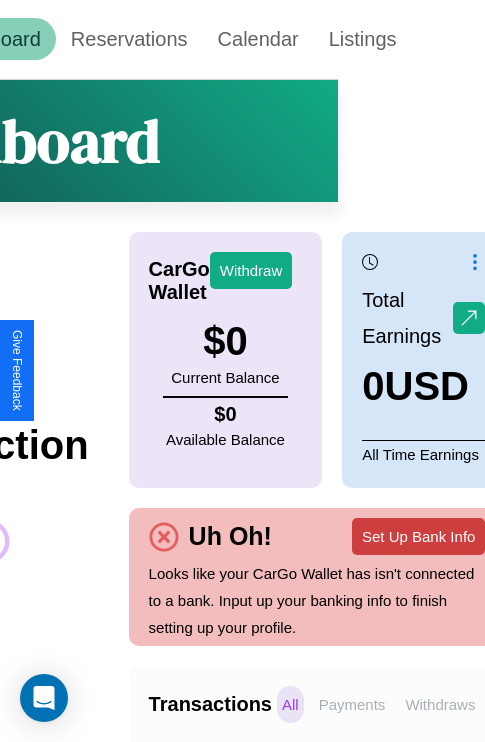 click on "Set Up Bank Info" at bounding box center (418, 536) 